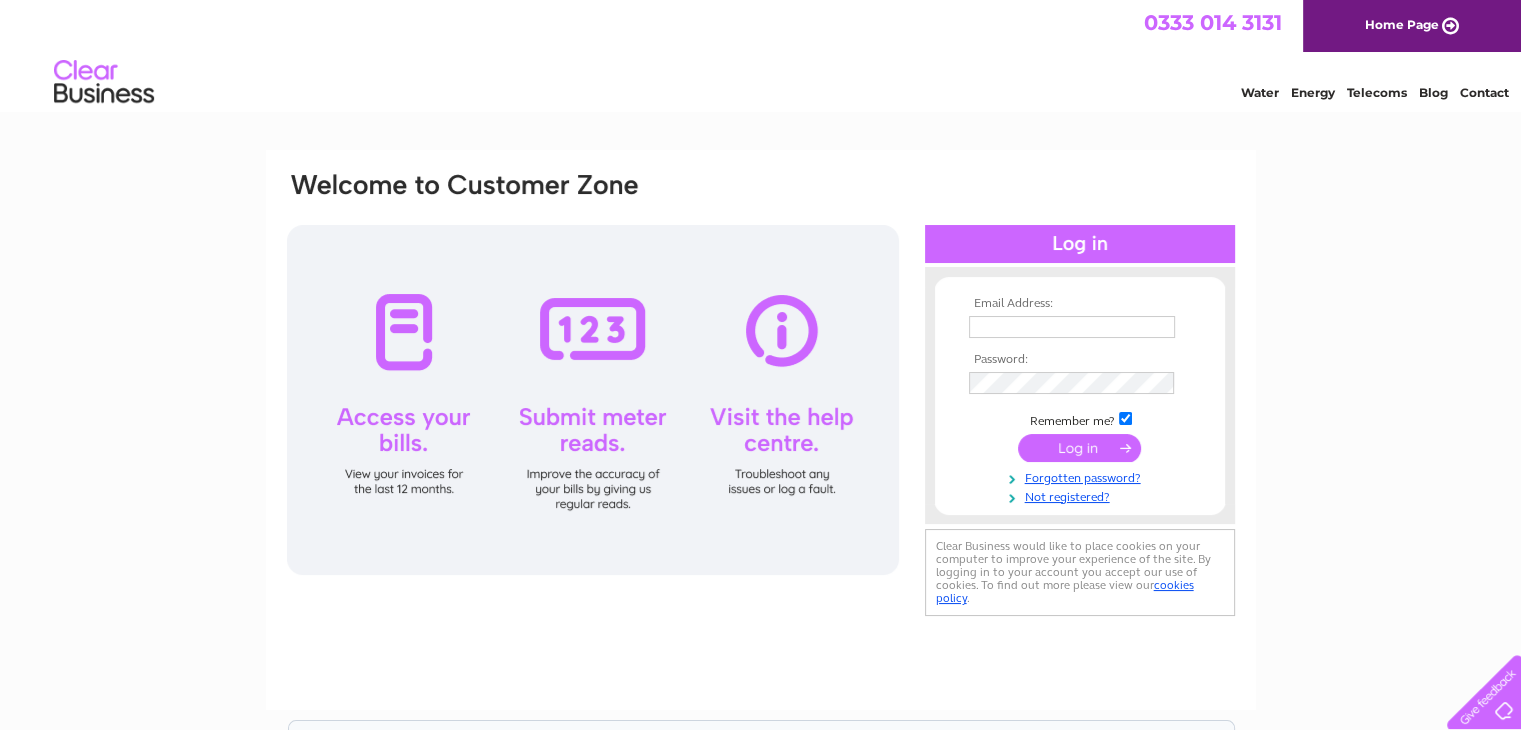 scroll, scrollTop: 0, scrollLeft: 0, axis: both 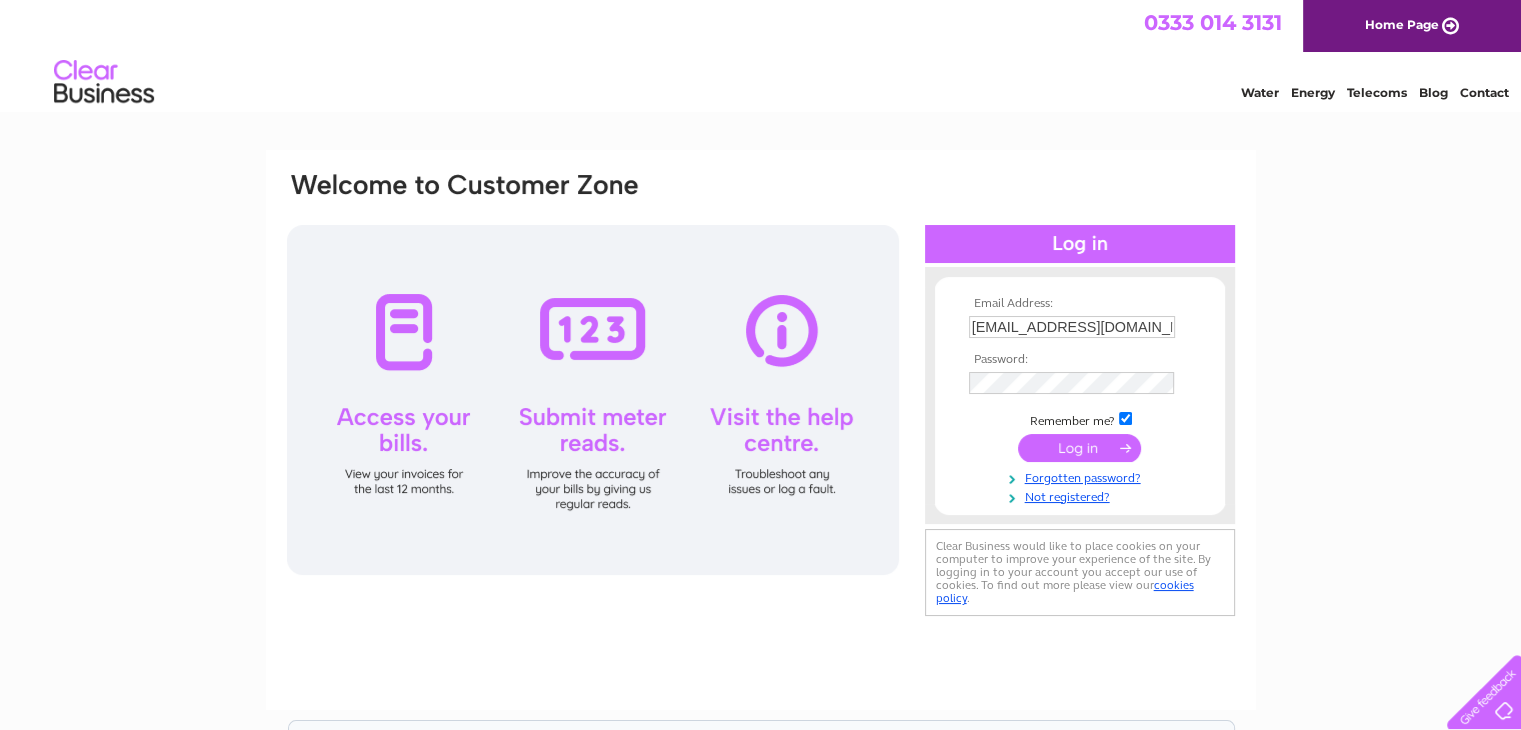 click at bounding box center [1079, 448] 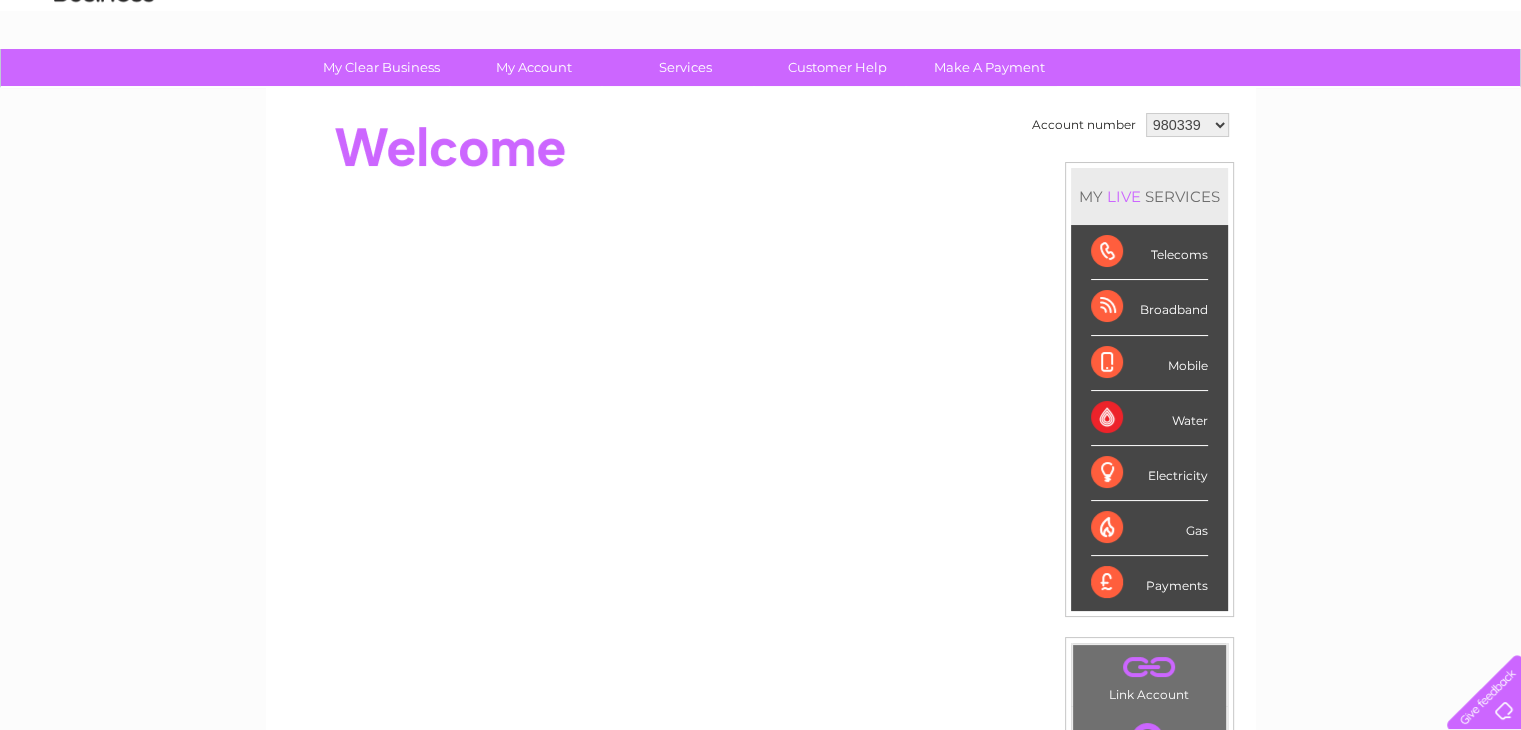 scroll, scrollTop: 0, scrollLeft: 0, axis: both 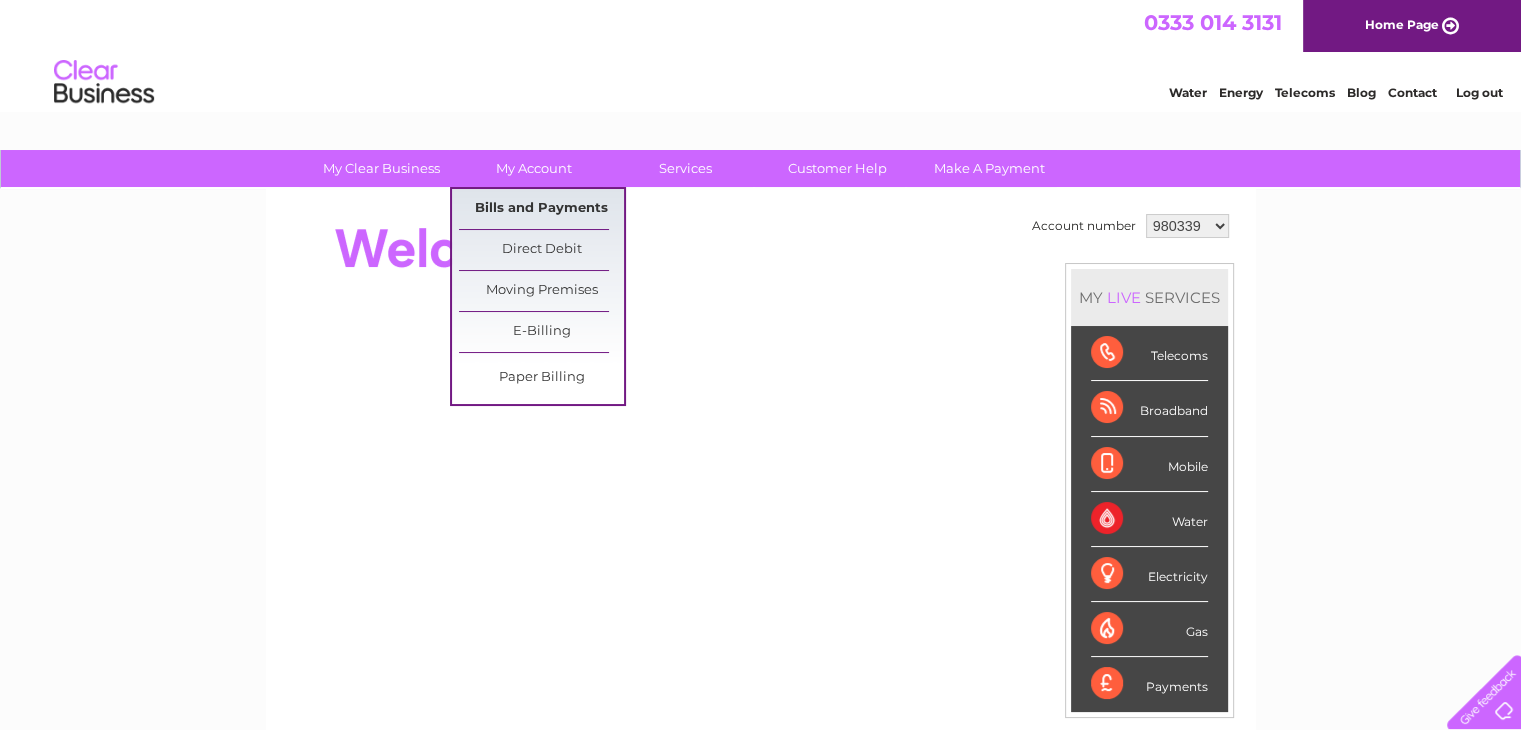click on "Bills and Payments" at bounding box center (541, 209) 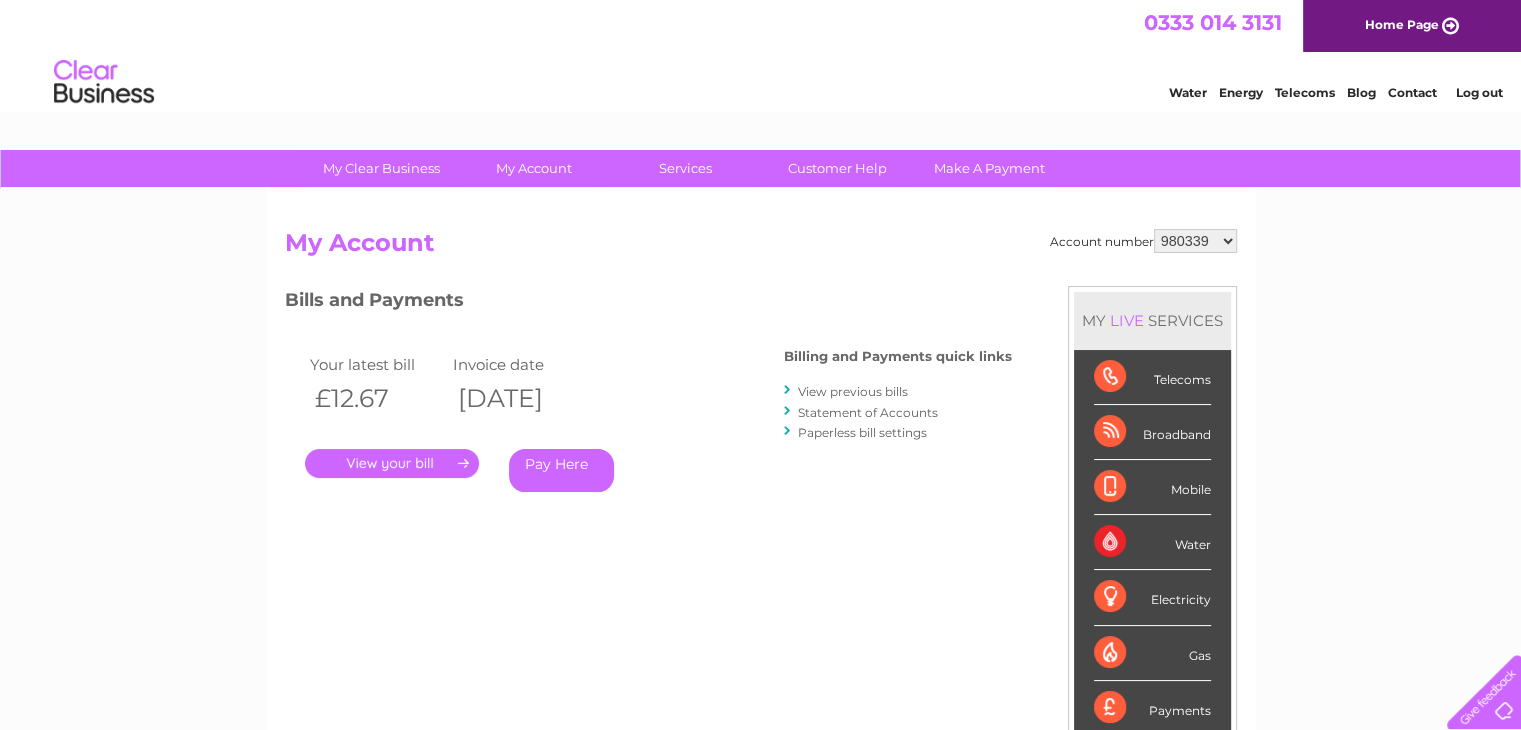 scroll, scrollTop: 0, scrollLeft: 0, axis: both 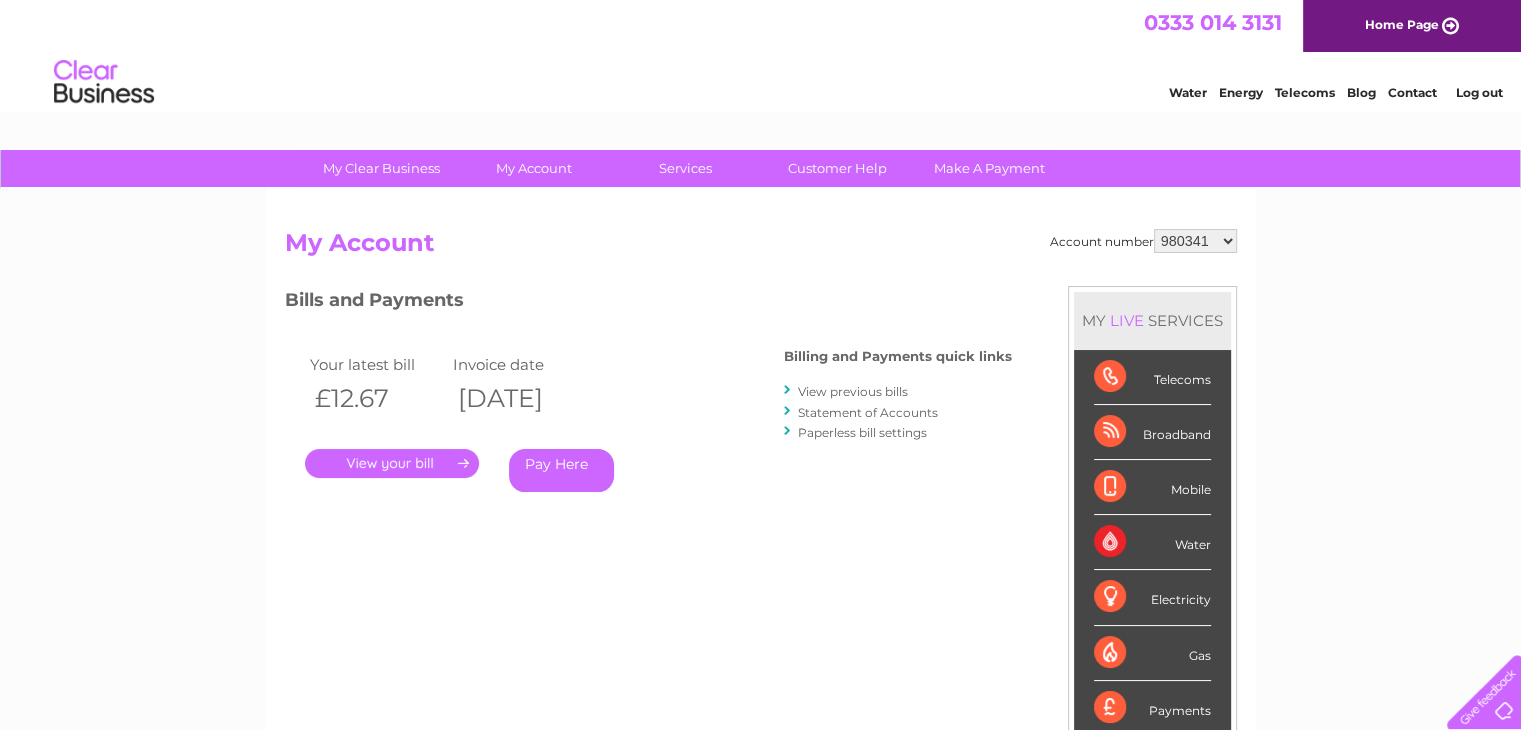 click on "980339
980341
980342
997107
997413
998006
1102511
1149329" at bounding box center (1195, 241) 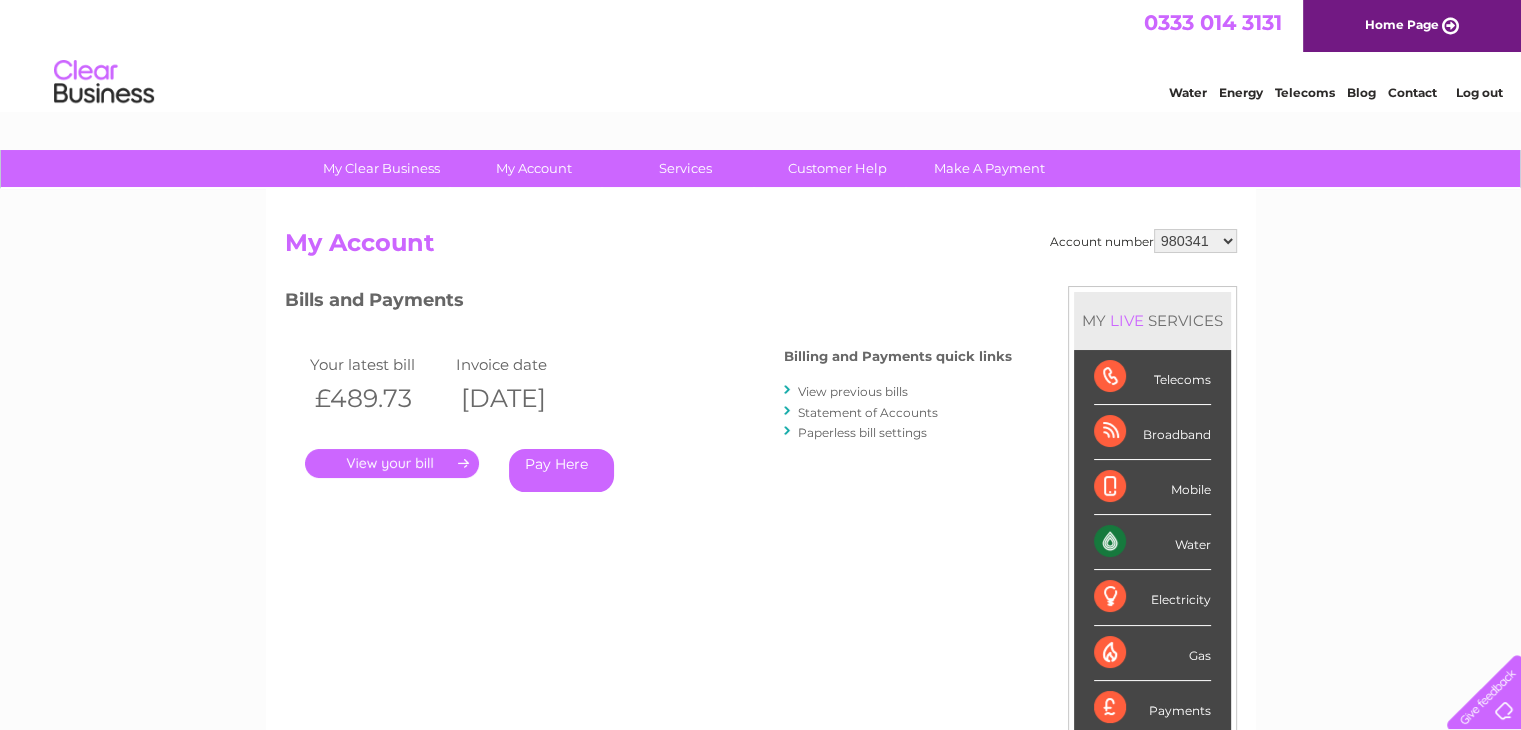 scroll, scrollTop: 0, scrollLeft: 0, axis: both 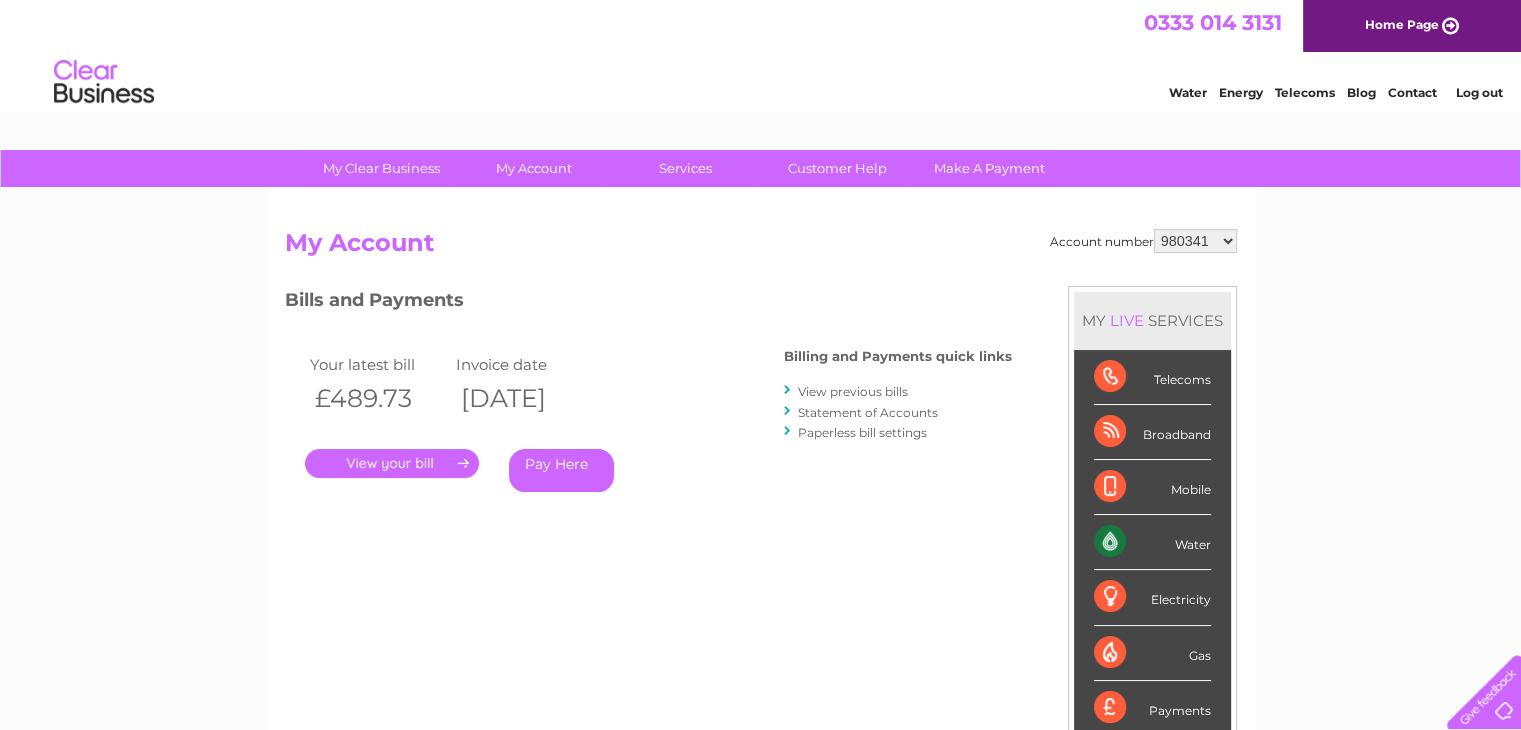 click on "." at bounding box center (392, 463) 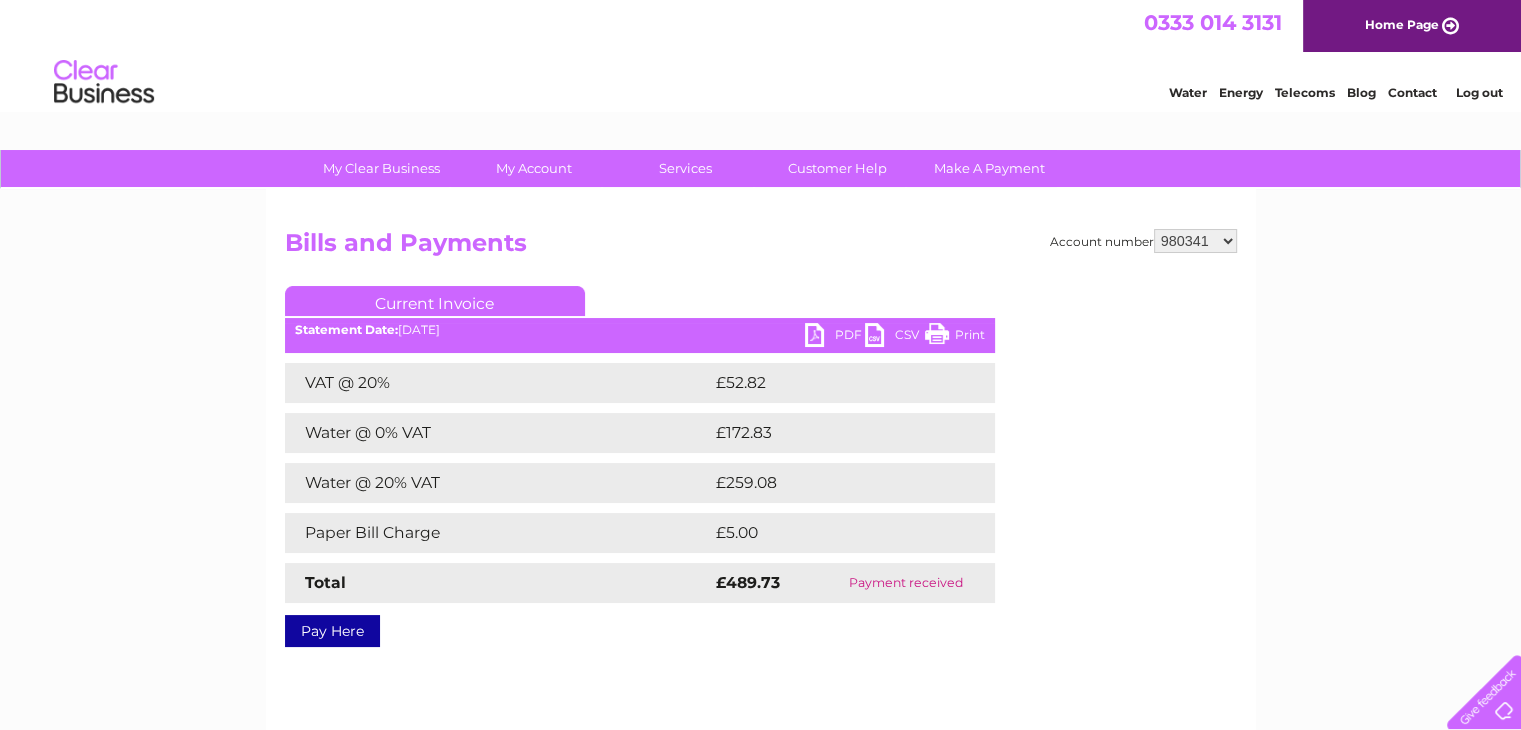 scroll, scrollTop: 0, scrollLeft: 0, axis: both 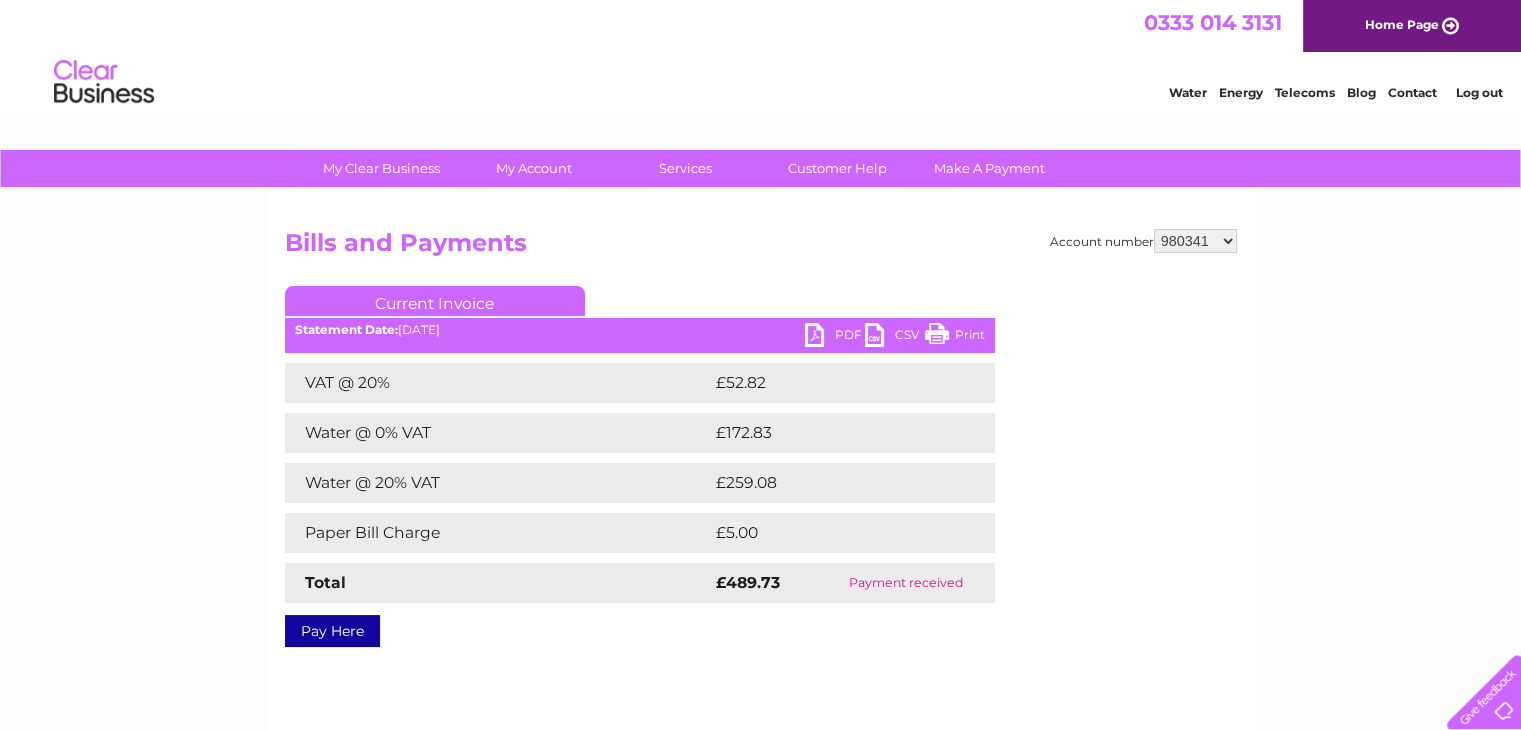 click on "PDF" at bounding box center [835, 337] 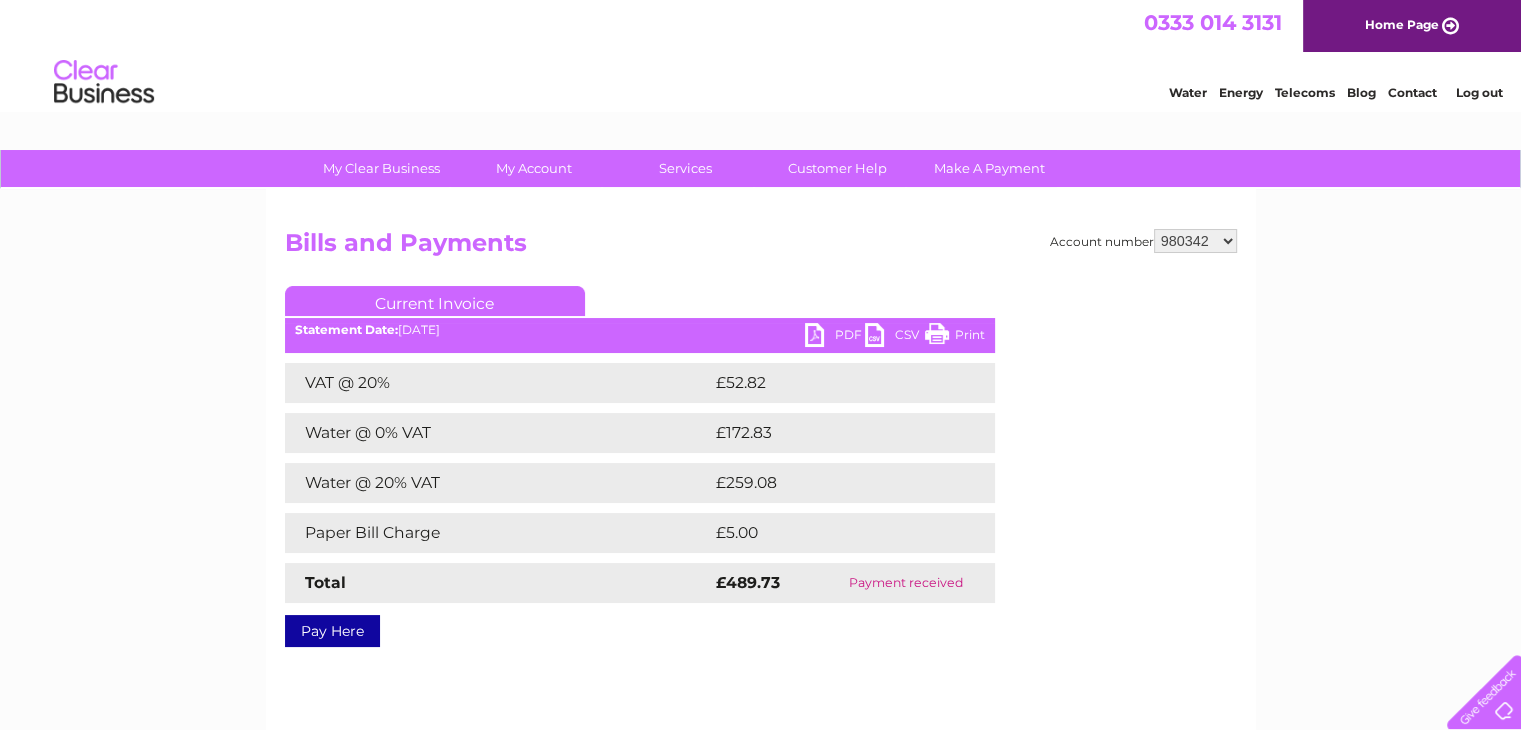 click on "980339
980341
980342
997107
997413
998006
1102511
1149329" at bounding box center (1195, 241) 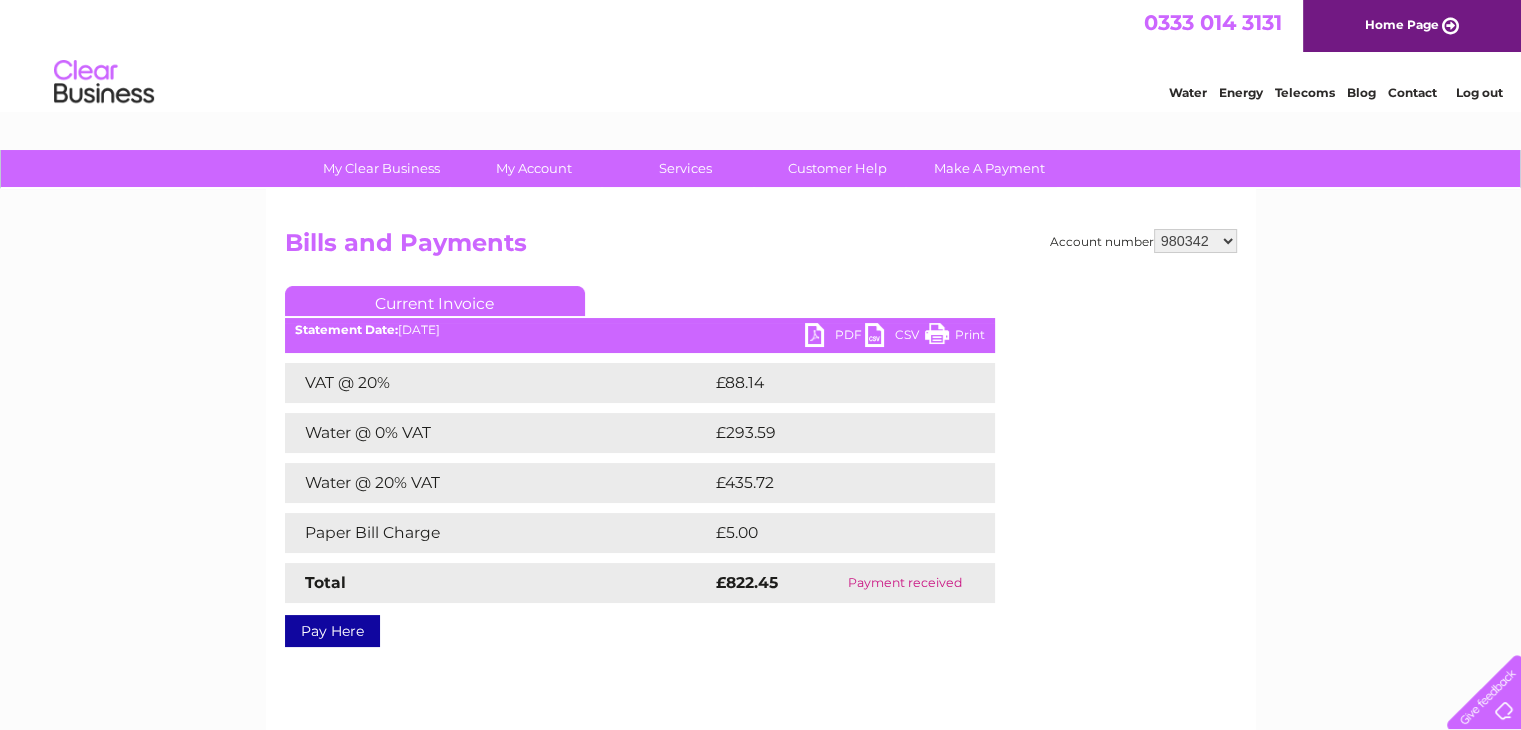 scroll, scrollTop: 0, scrollLeft: 0, axis: both 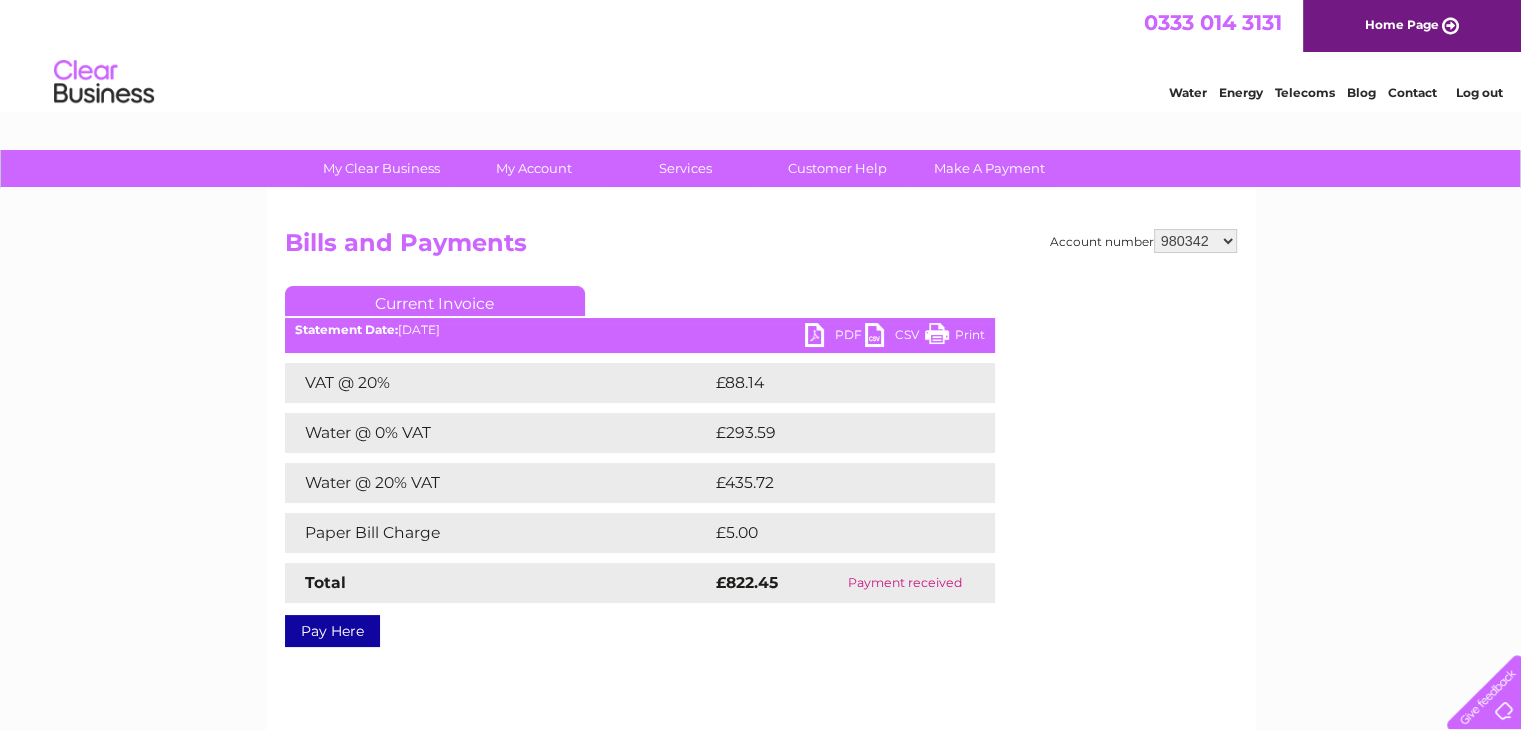 click on "Current Invoice" at bounding box center (640, 304) 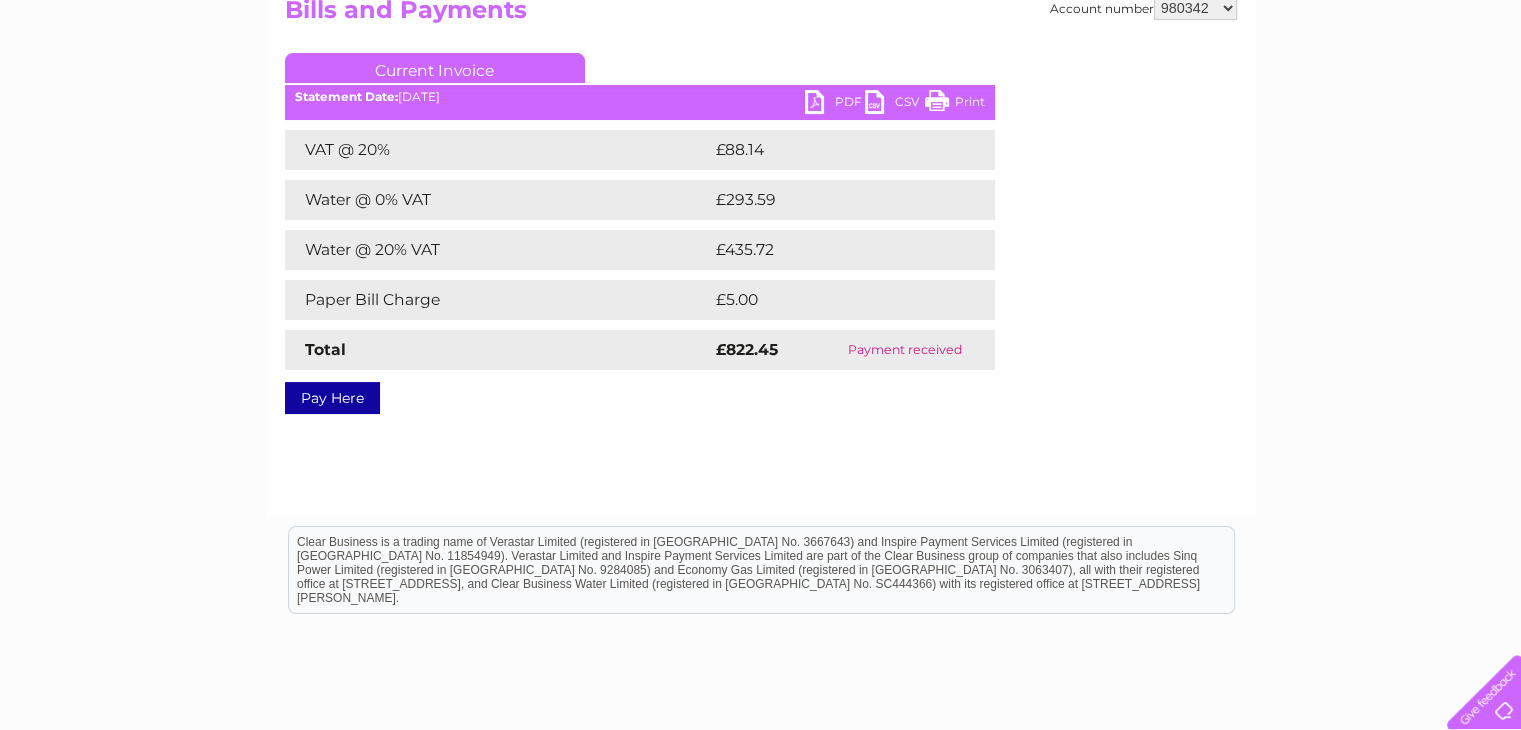 scroll, scrollTop: 0, scrollLeft: 0, axis: both 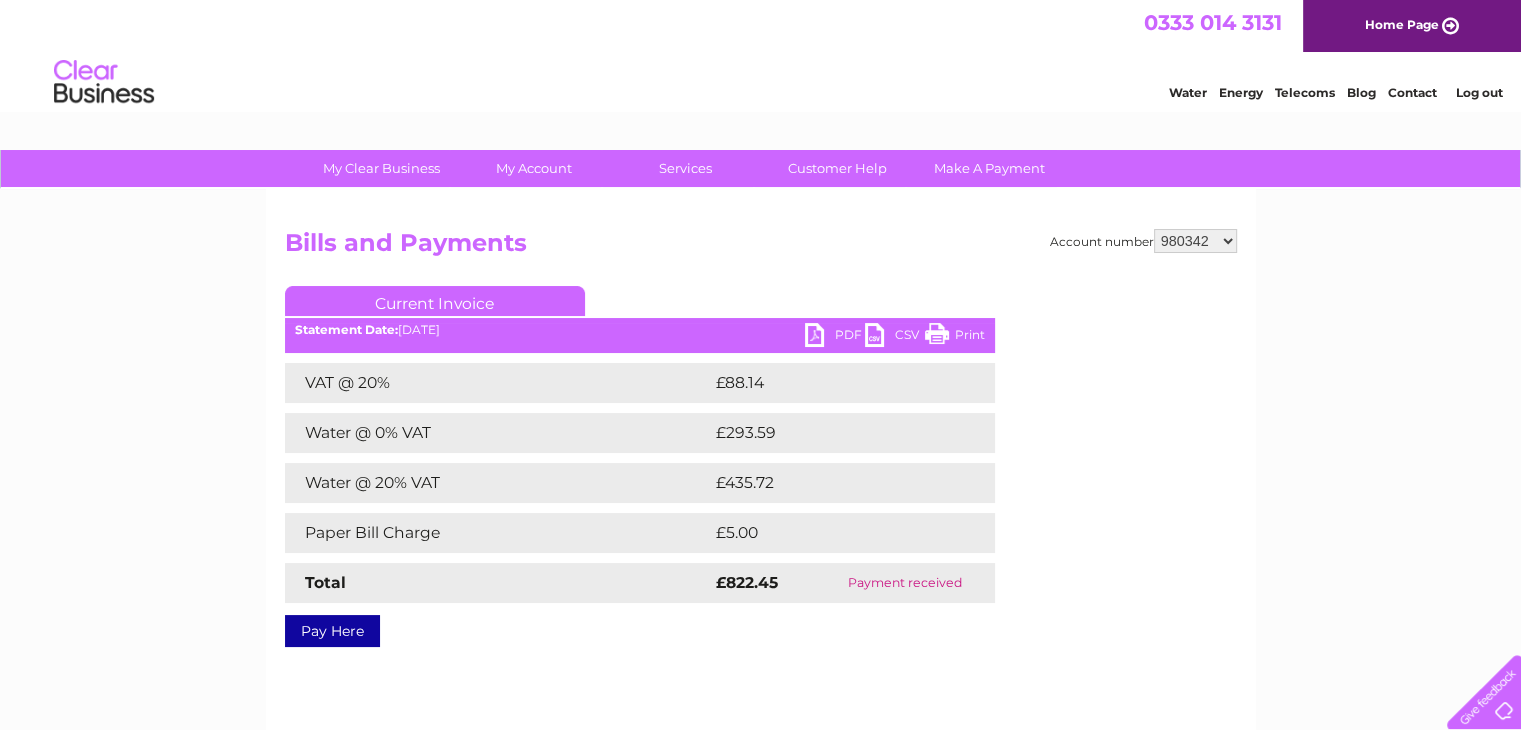 click on "Current Invoice" at bounding box center [435, 301] 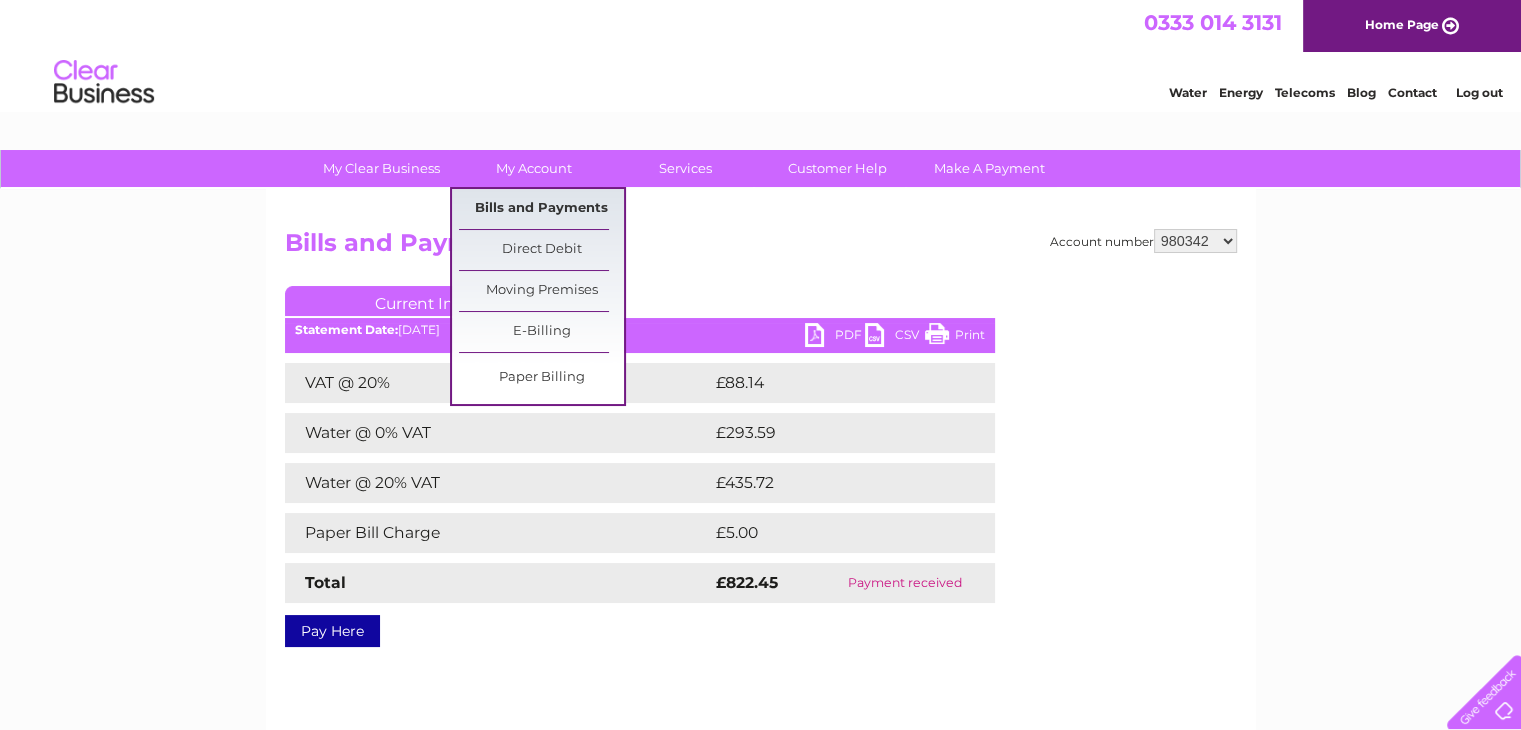 click on "Bills and Payments" at bounding box center (541, 209) 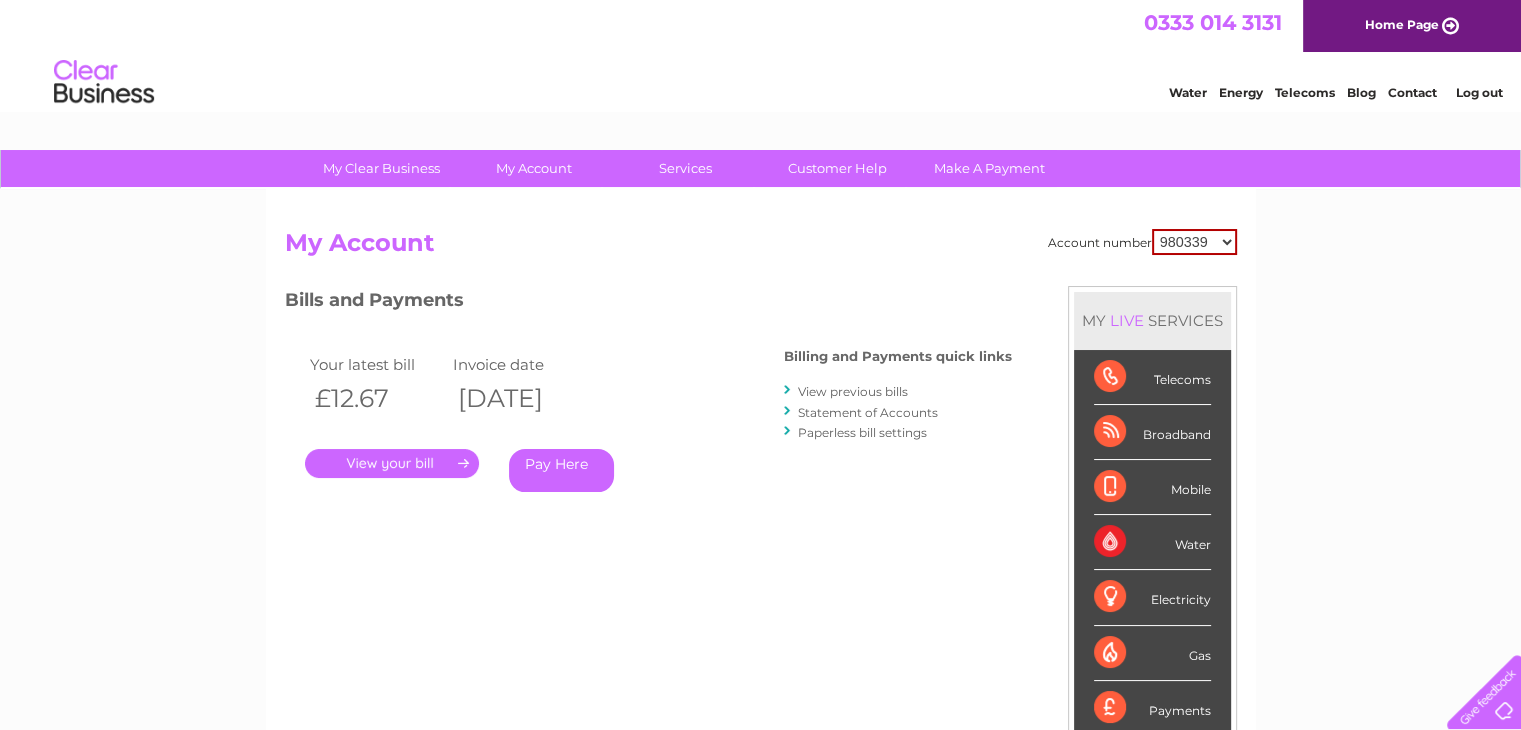 scroll, scrollTop: 0, scrollLeft: 0, axis: both 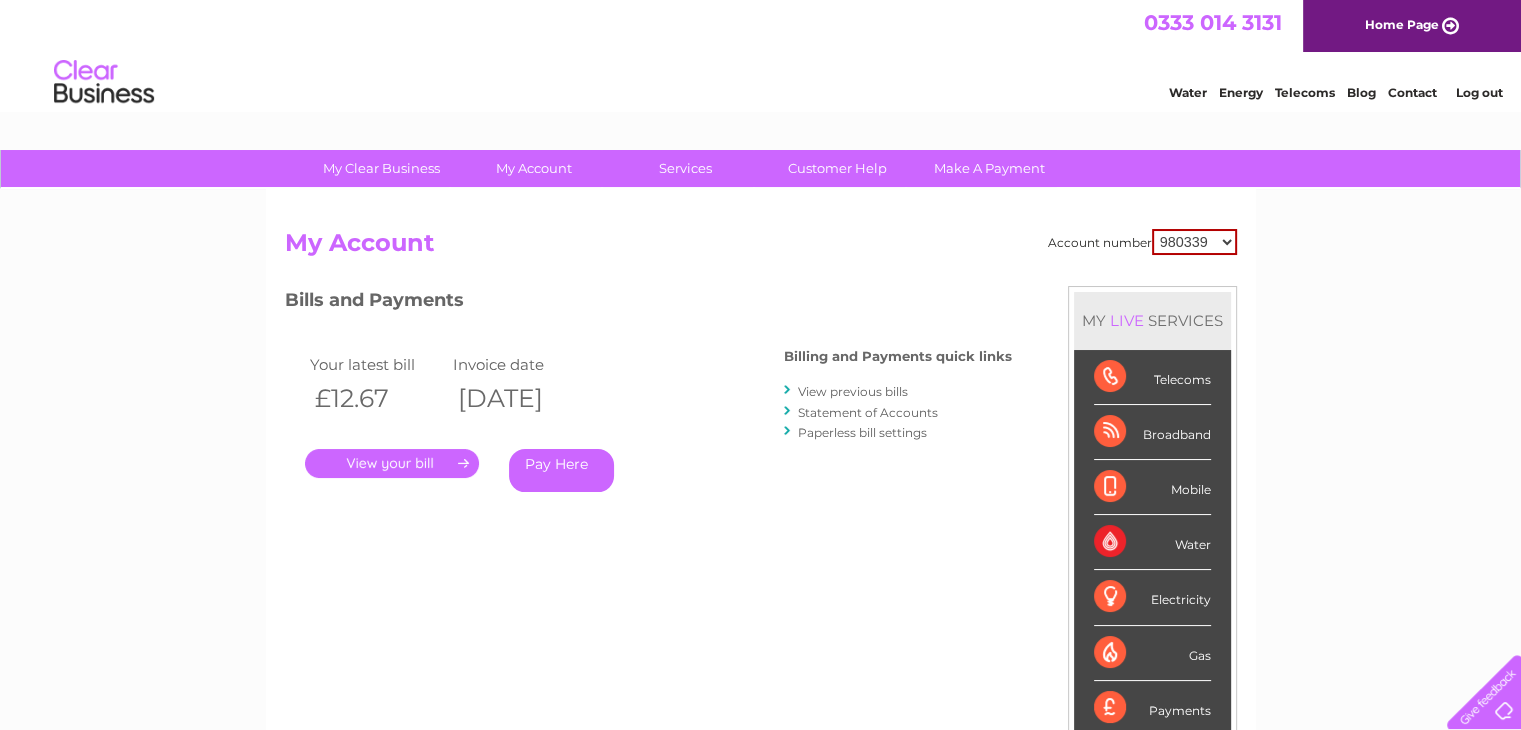 click on "View previous bills" at bounding box center (853, 391) 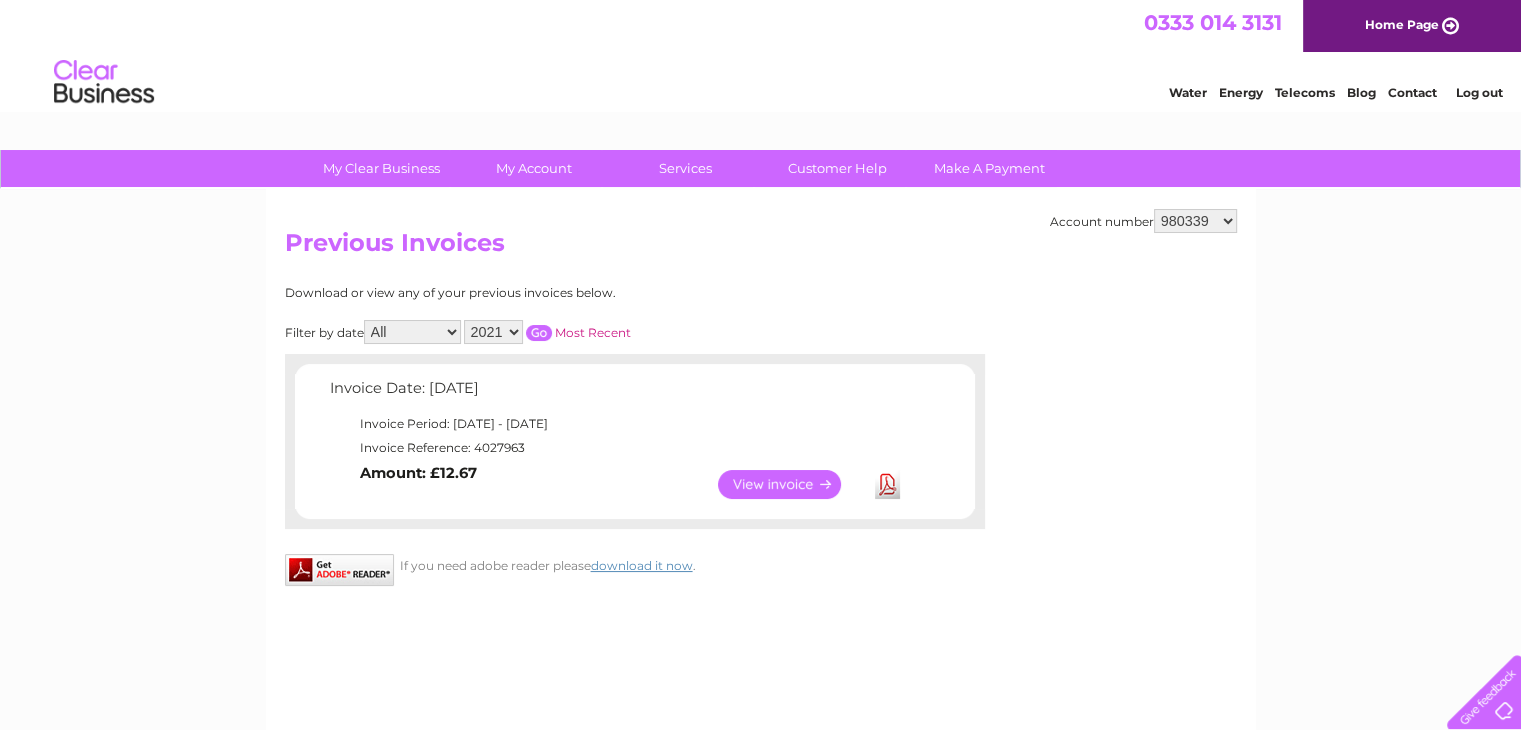 scroll, scrollTop: 0, scrollLeft: 0, axis: both 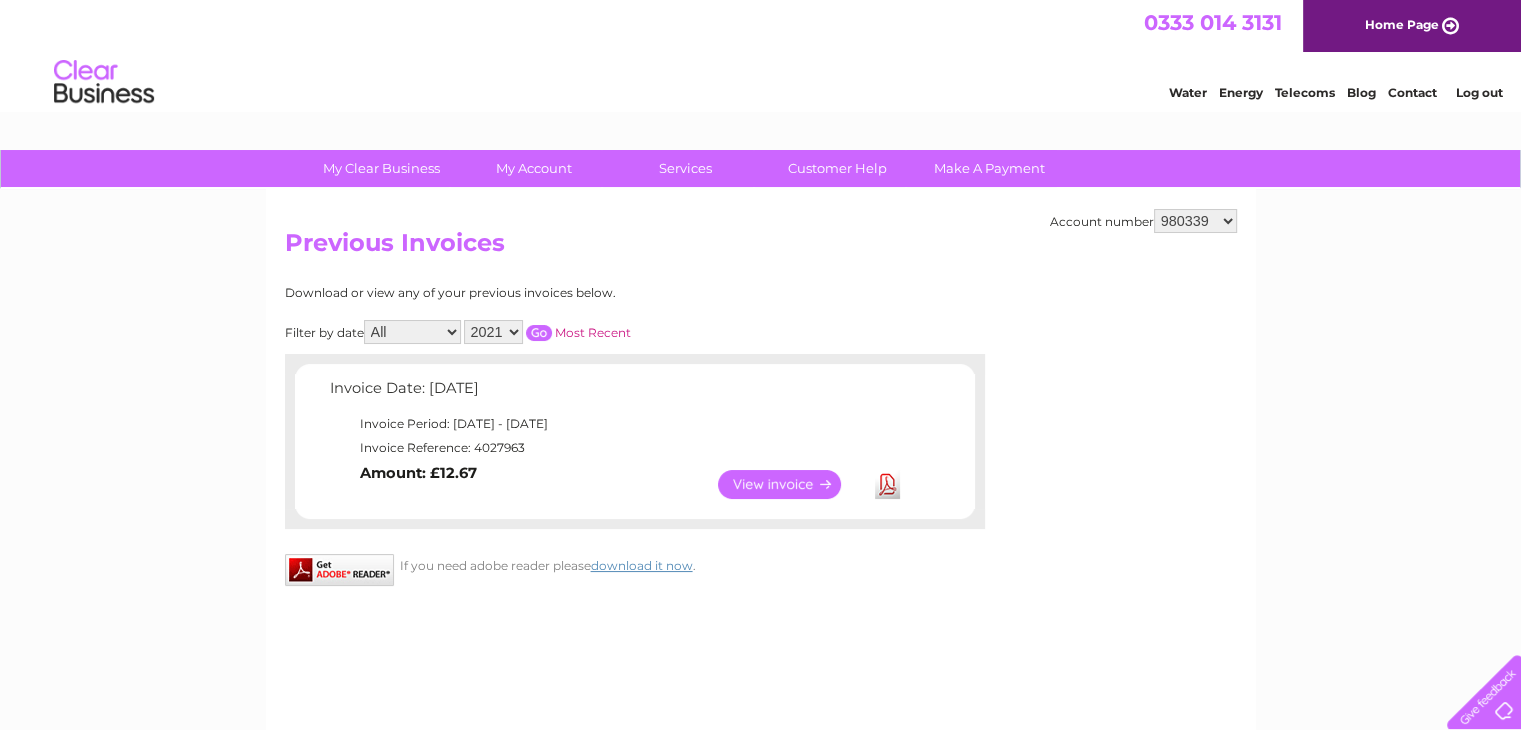 click on "980339
980341
980342
997107
997413
998006
1102511
1149329" at bounding box center [1195, 221] 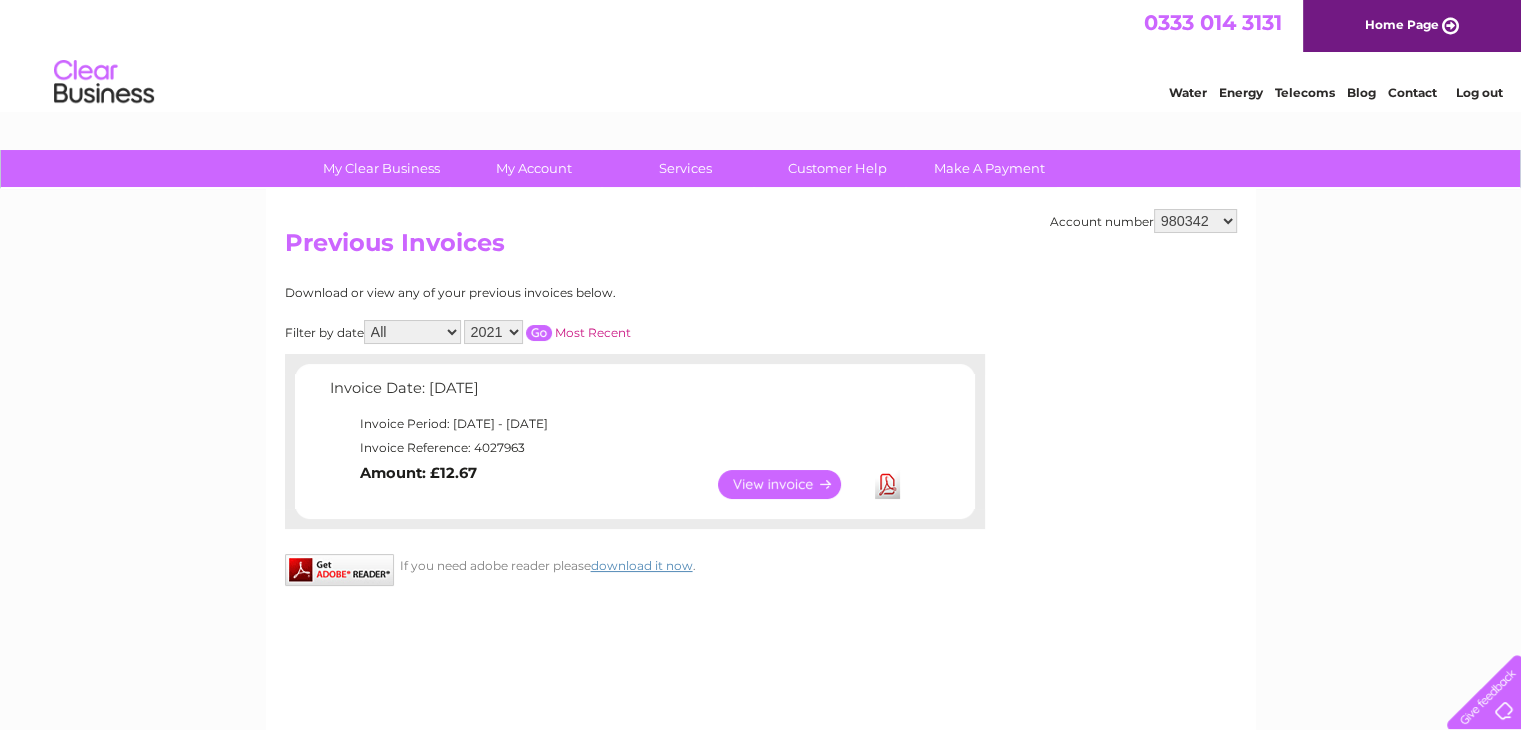 click on "980339
980341
980342
997107
997413
998006
1102511
1149329" at bounding box center [1195, 221] 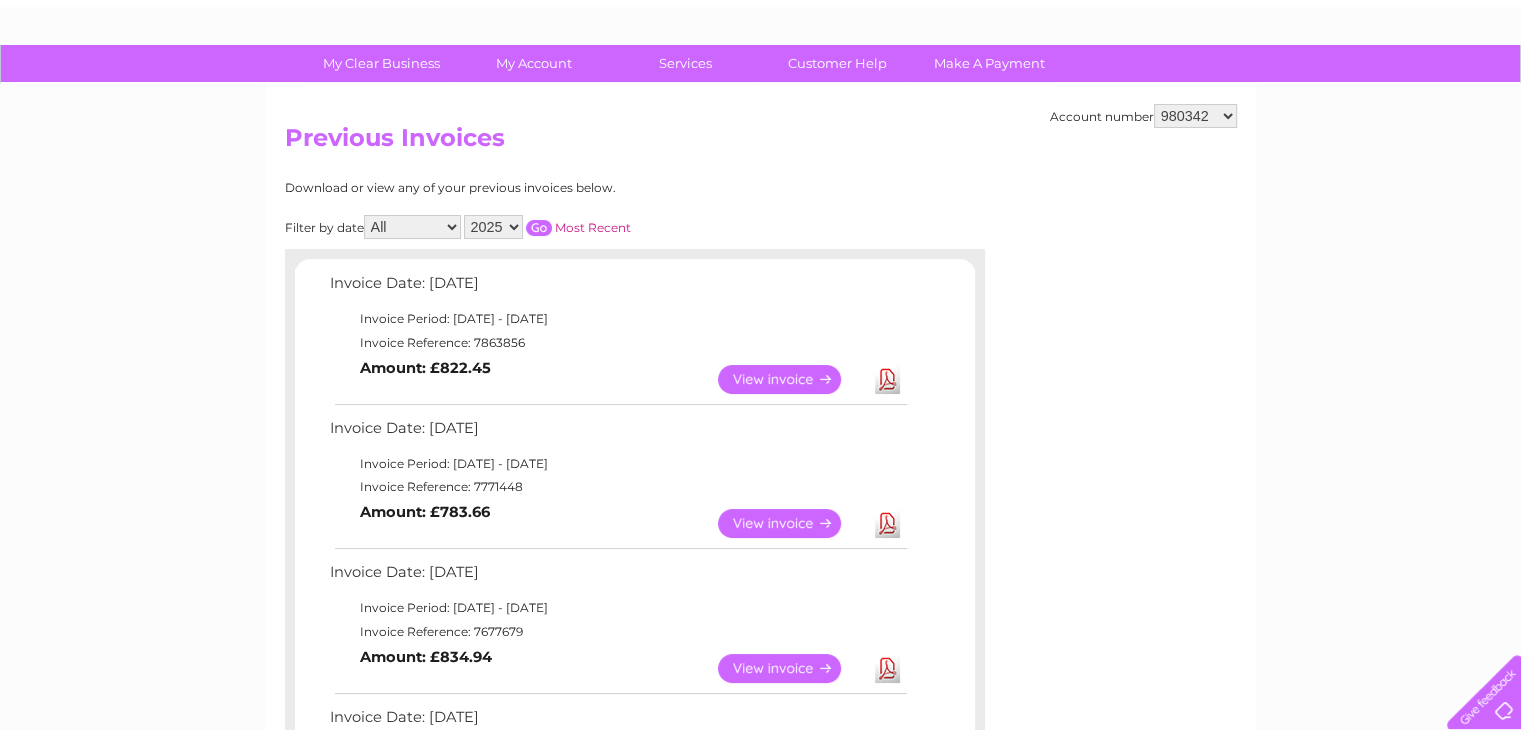 scroll, scrollTop: 0, scrollLeft: 0, axis: both 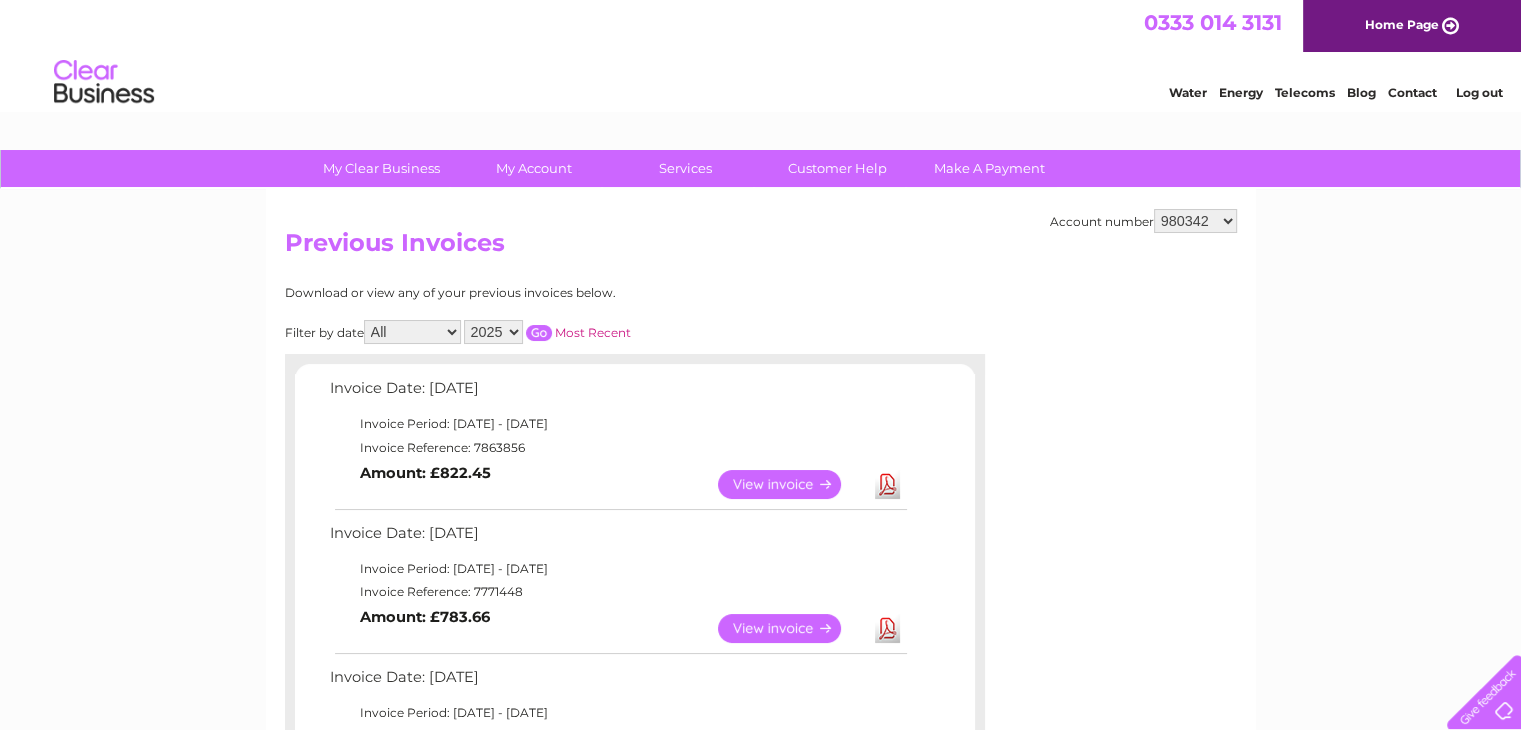 click on "2025
2024
2023
2022" at bounding box center [493, 332] 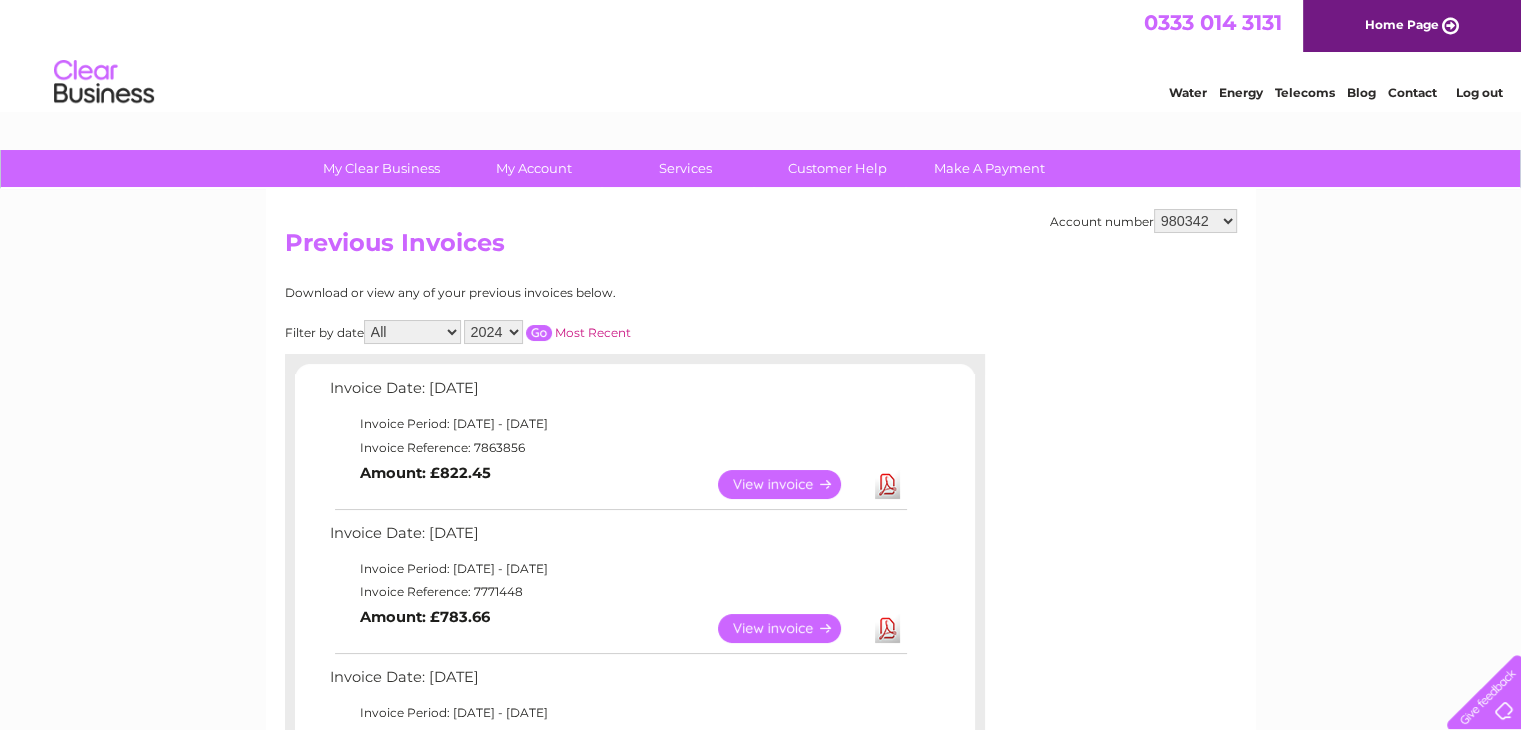 click on "2025
2024
2023
2022" at bounding box center (493, 332) 